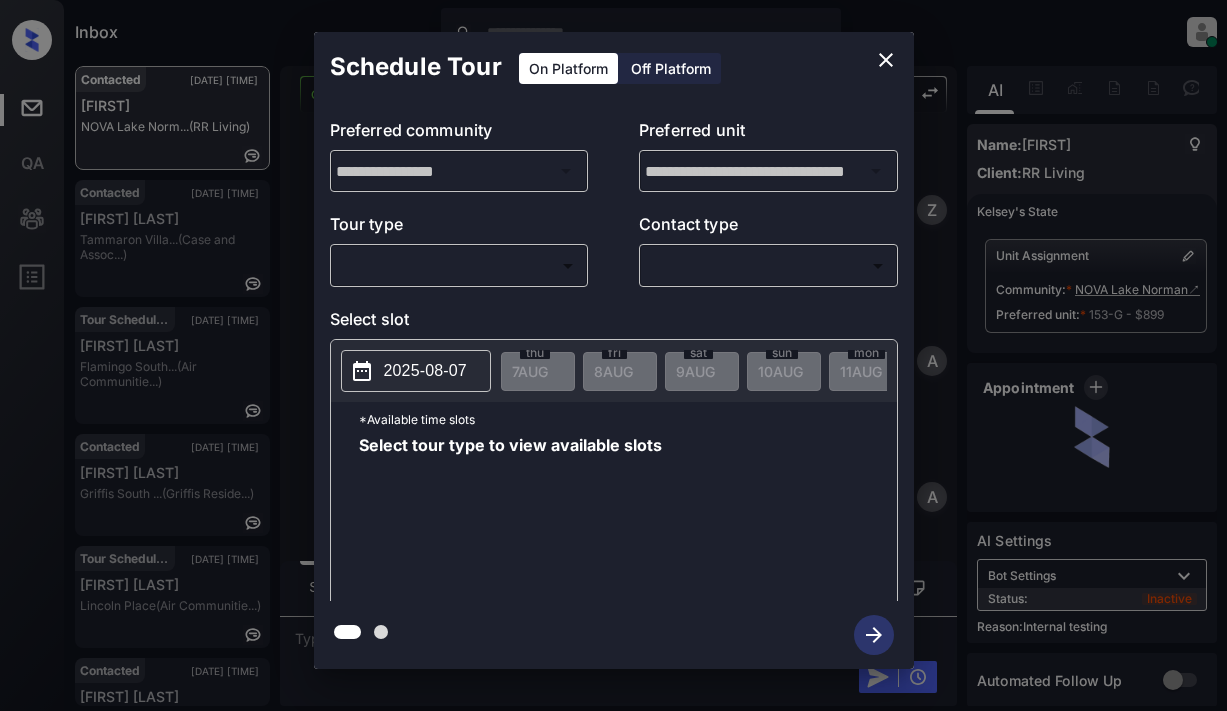 scroll, scrollTop: 0, scrollLeft: 0, axis: both 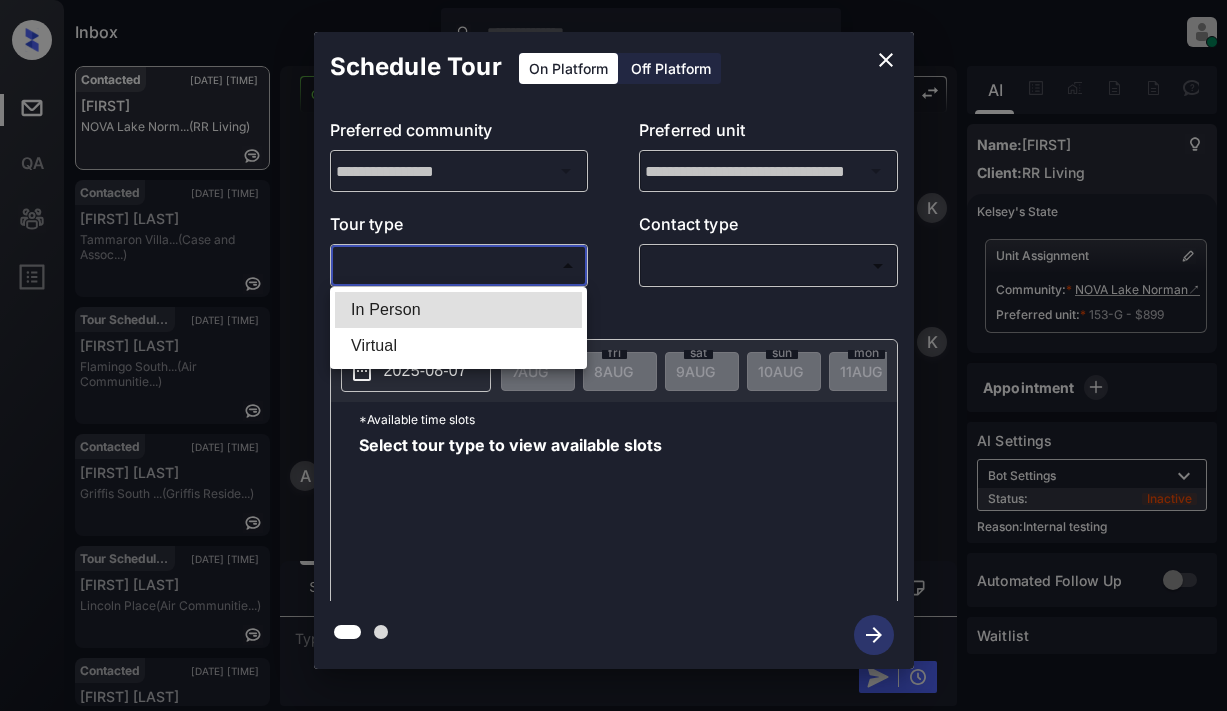 click on "Inbox Lyzzelle M. Ceralde Online Set yourself   offline Set yourself   on break Profile Switch to  light  mode Sign out Contacted Aug-07 01:13 pm   Anthony NOVA Lake Norm...  (RR Living) Contacted Aug-07 01:17 pm   Peyton Walker Tammaron Villa...  (Case and Assoc...) Tour Scheduled Aug-07 01:20 pm   Akiko Denise Flamingo South...  (Air Communitie...) Contacted Aug-07 01:21 pm   Ferdie H Griffis South ...  (Griffis Reside...) Tour Scheduled Aug-07 01:22 pm   Andreas Bech Lincoln Place  (Air Communitie...) Contacted Aug-07 01:23 pm   Aimee Darley Terraces at Su...  (Brookside) Contacted Lost Lead Sentiment: Angry Upon sliding the acknowledgement:  Lead will move to lost stage. * ​ SMS and call option will be set to opt out. AFM will be turned off for the lead. Kelsey New Message Zuma Lead transfer skipped to agent: Kelsey as pms leadId does not exists for leadType ivr with stage Inbound Aug 04, 2025 10:43 am Z New Message Agent Lead created because they indicated they are interested in leasing via Zuma IVR. A" at bounding box center [613, 355] 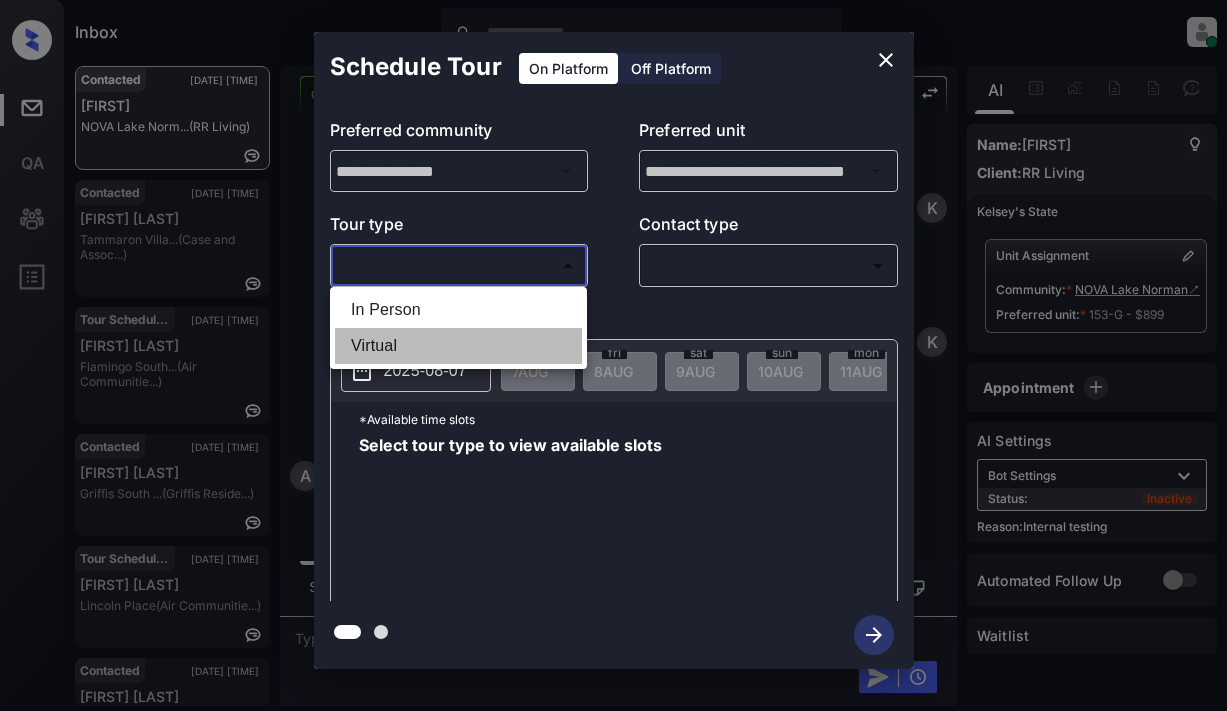 click on "Virtual" at bounding box center (458, 346) 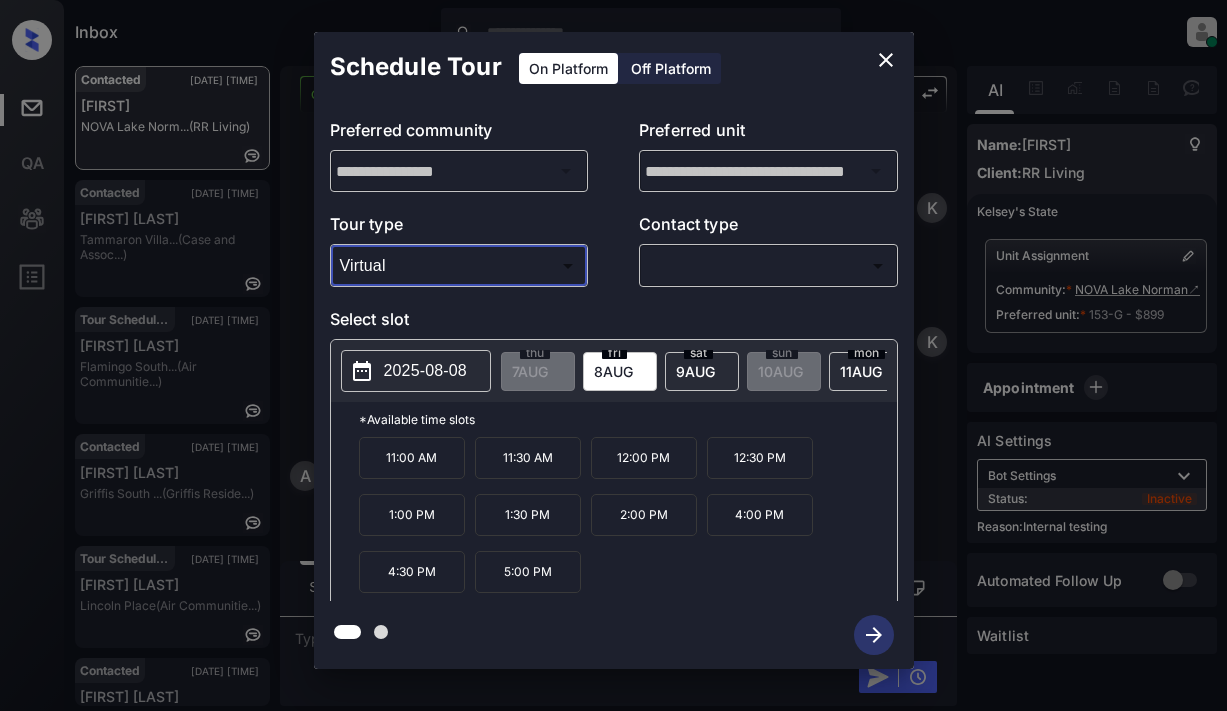 click 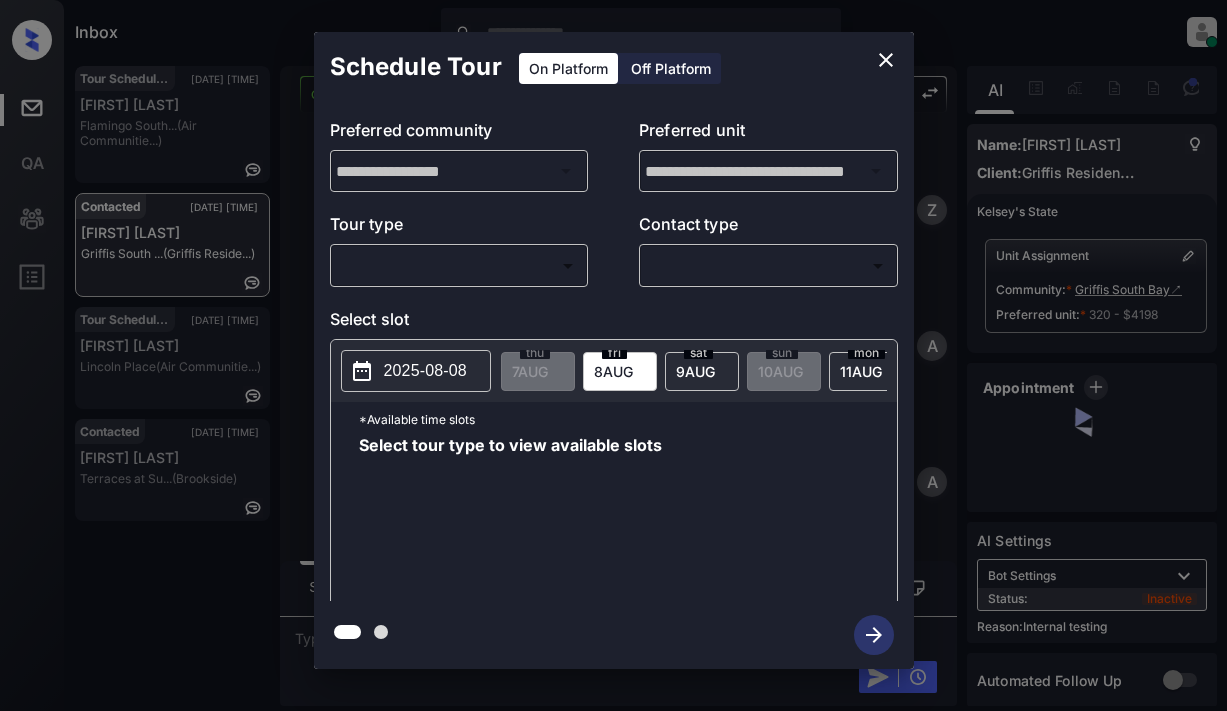 scroll, scrollTop: 0, scrollLeft: 0, axis: both 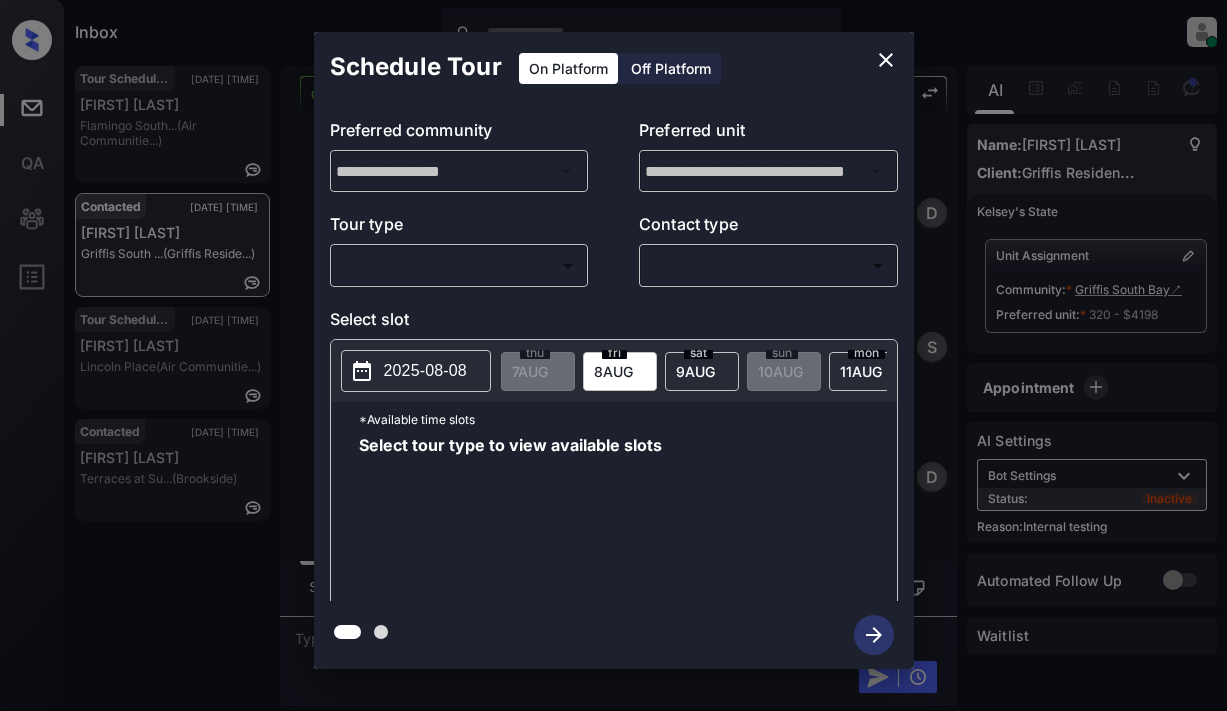 click 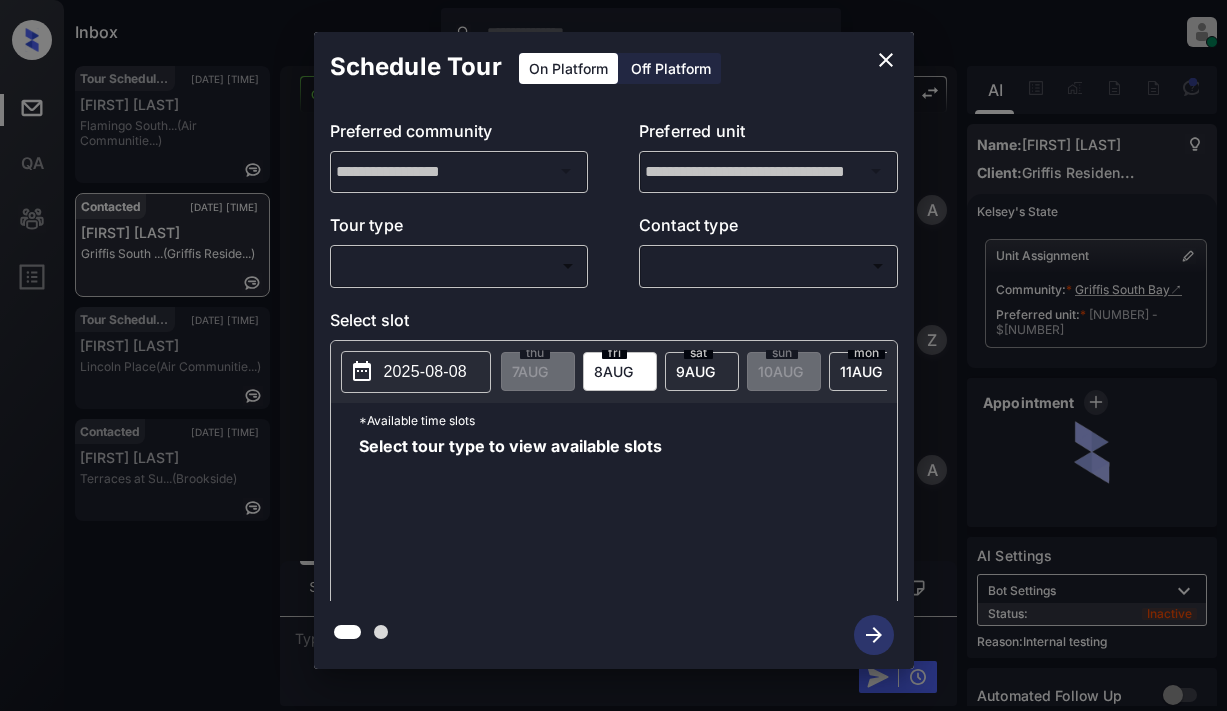 scroll, scrollTop: 0, scrollLeft: 0, axis: both 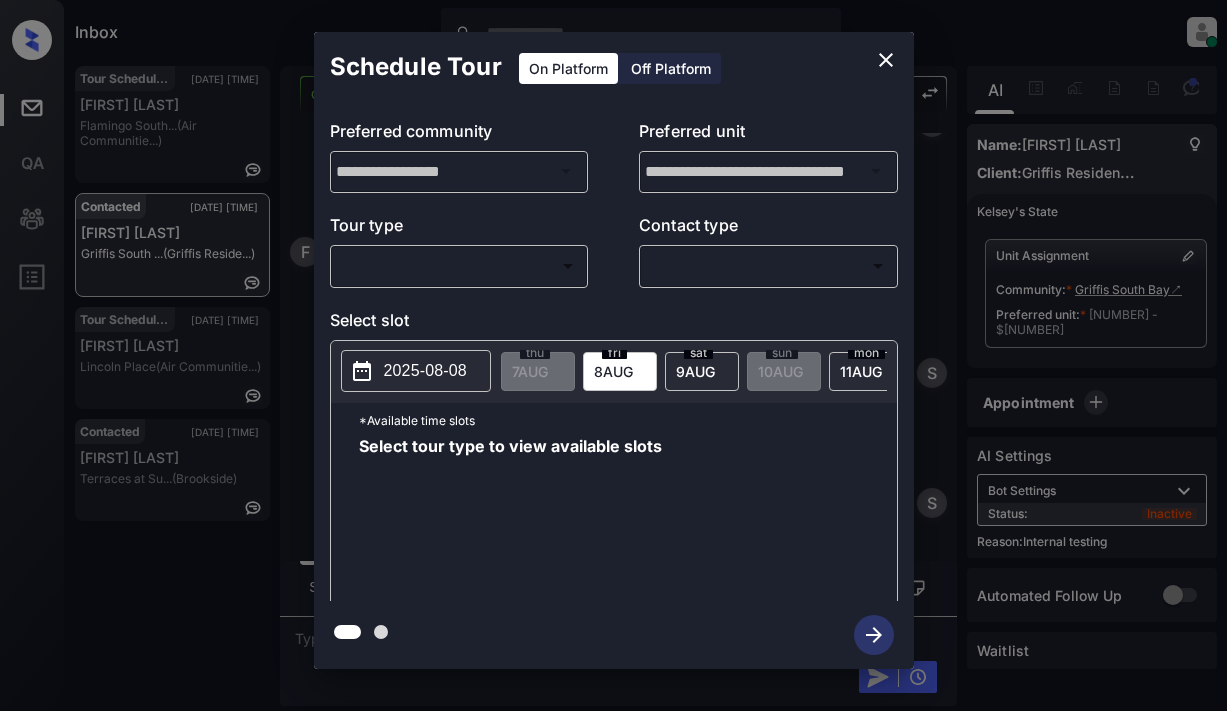 click on "Inbox [FIRST] [LAST] Online Set yourself   offline Set yourself   on break Profile Switch to  light  mode Sign out Tour Scheduled [DATE] [TIME]   [FIRST] [LAST] (Air Communitie...) Contacted [DATE] [TIME]   [FIRST] [LAST] Griffis South ...  (Griffis Reside...) Tour Scheduled [DATE] [TIME]   [FIRST] [LAST] Lincoln Place  (Air Communitie...) Contacted [DATE] [TIME]   [FIRST] [LAST] Terraces at Su...  (Brookside) Contacted Lost Lead Sentiment: Angry Upon sliding the acknowledgement:  Lead will move to lost stage. * ​ SMS and call option will be set to opt out. AFM will be turned off for the lead. [FIRST] New Message Agent Lead created via webhook in Inbound stage. [DATE] [TIME] A New Message Zuma Lead transferred to leasing agent: [FIRST] [DATE] [TIME]  Sync'd w  knock Z New Message Agent AFM Request sent to [FIRST]. [DATE] [TIME] A New Message [FIRST] [DATE] [TIME]   | TemplateAFMSms  Sync'd w  knock K New Message [FIRST] Lead archived by [FIRST]! K New Message" at bounding box center (613, 355) 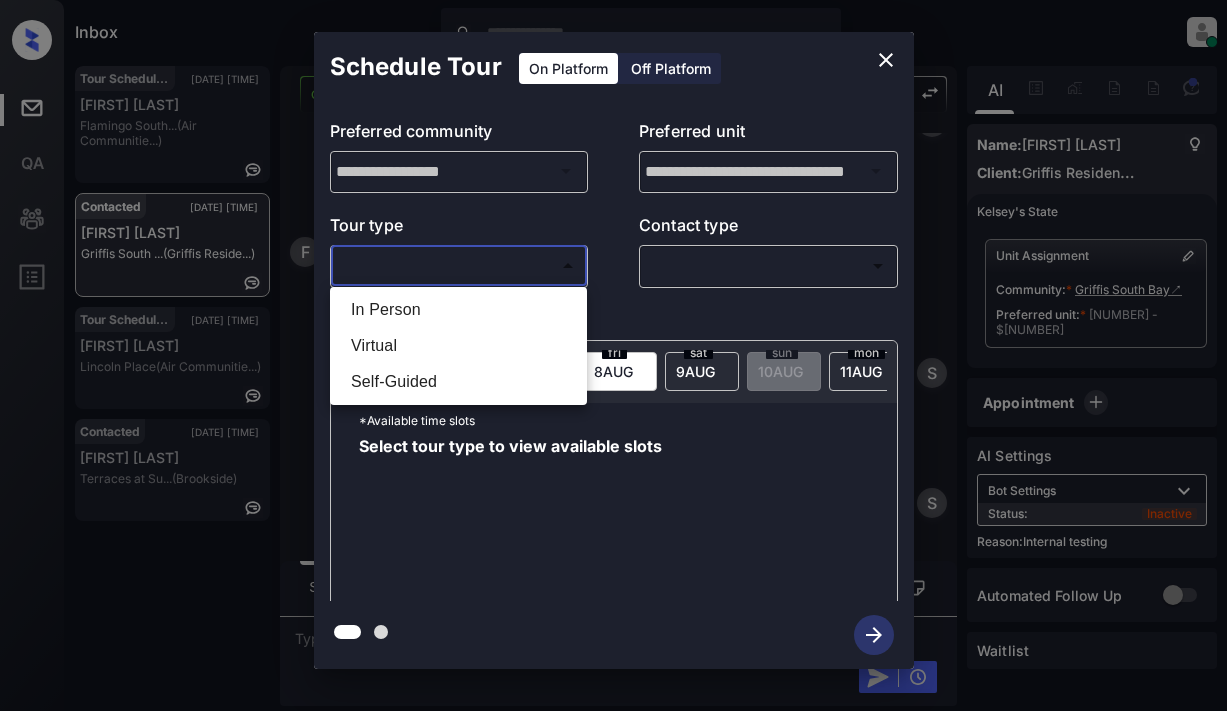 click on "In Person" at bounding box center (458, 310) 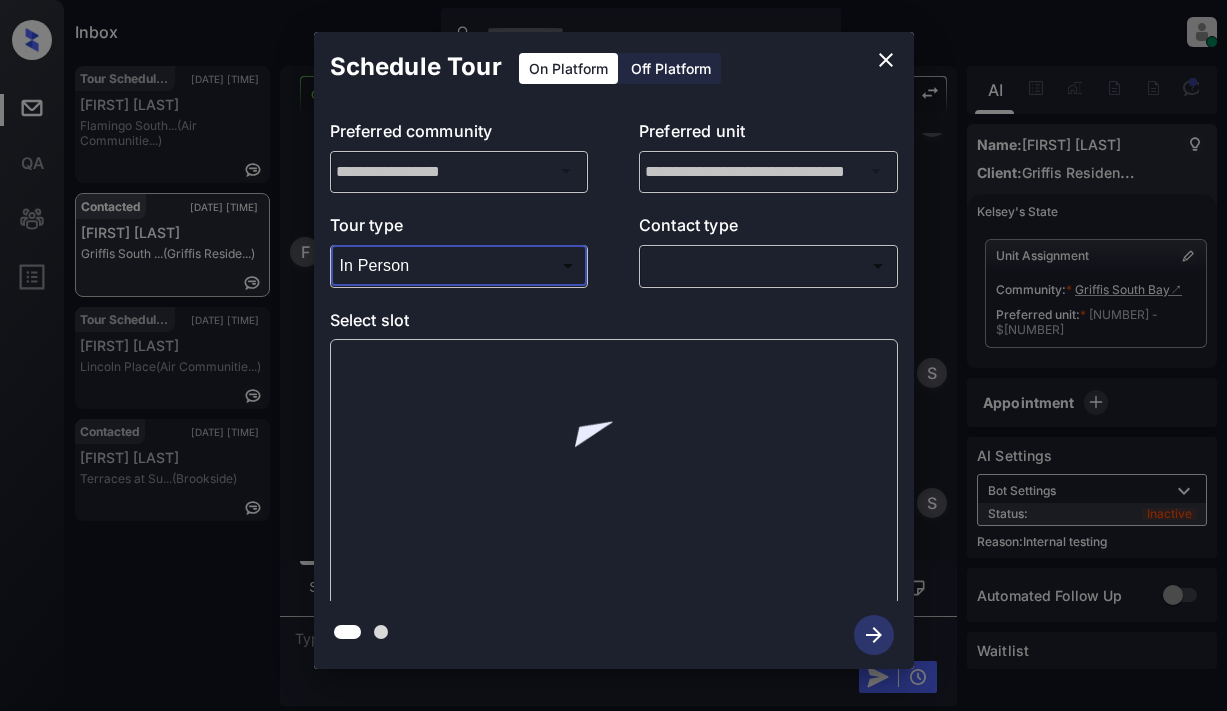 click on "Inbox [FIRST] [LAST] Online Set yourself   offline Set yourself   on break Profile Switch to  light  mode Sign out Tour Scheduled [DATE] [TIME]   [FIRST] [LAST] (Air Communitie...) Contacted [DATE] [TIME]   [FIRST] [LAST] Griffis South ...  (Griffis Reside...) Tour Scheduled [DATE] [TIME]   [FIRST] [LAST] Lincoln Place  (Air Communitie...) Contacted [DATE] [TIME]   [FIRST] [LAST] Terraces at Su...  (Brookside) Contacted Lost Lead Sentiment: Angry Upon sliding the acknowledgement:  Lead will move to lost stage. * ​ SMS and call option will be set to opt out. AFM will be turned off for the lead. [FIRST] New Message Agent Lead created via webhook in Inbound stage. [DATE] [TIME] A New Message Zuma Lead transferred to leasing agent: [FIRST] [DATE] [TIME]  Sync'd w  knock Z New Message Agent AFM Request sent to [FIRST]. [DATE] [TIME] A New Message [FIRST] [DATE] [TIME]   | TemplateAFMSms  Sync'd w  knock K New Message [FIRST] Lead archived by [FIRST]! K New Message" at bounding box center (613, 355) 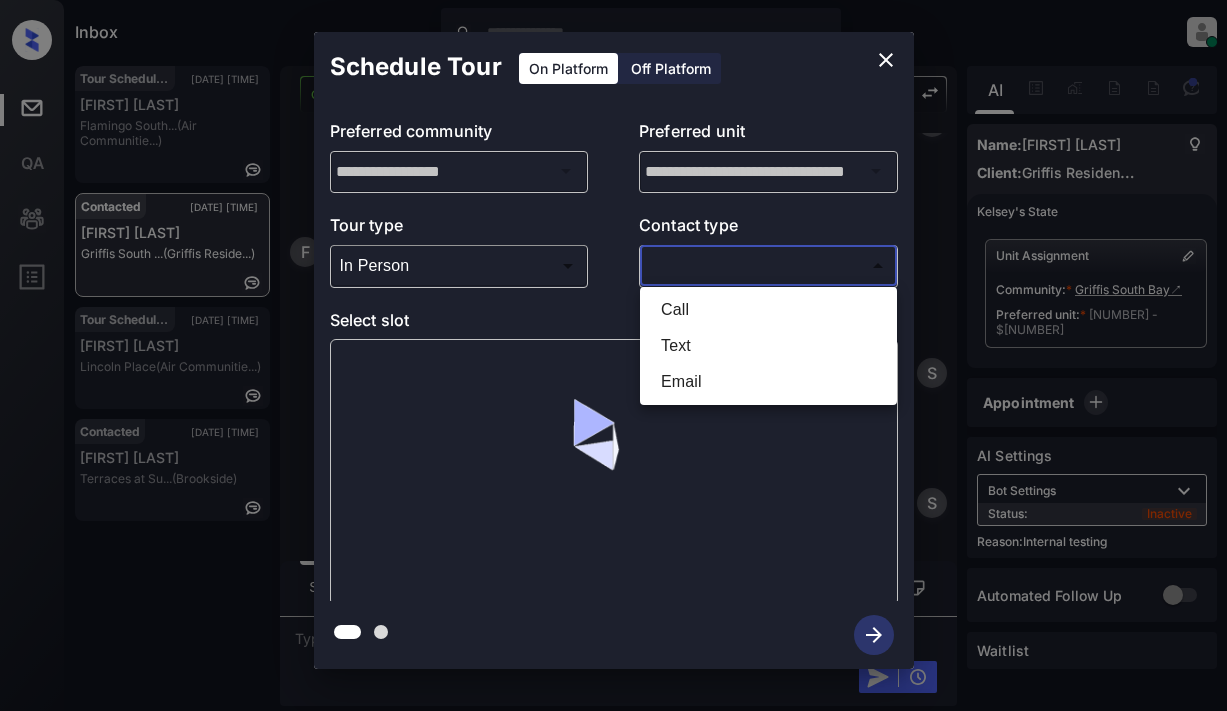 click on "Text" at bounding box center (768, 346) 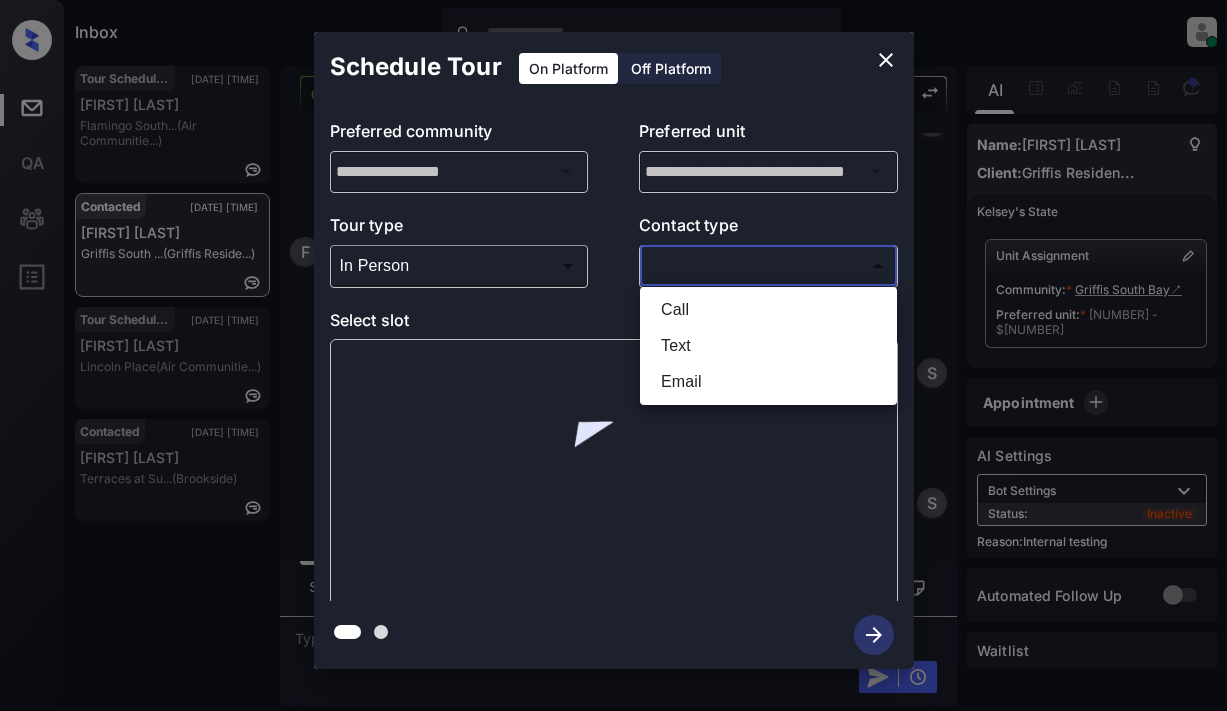 type on "****" 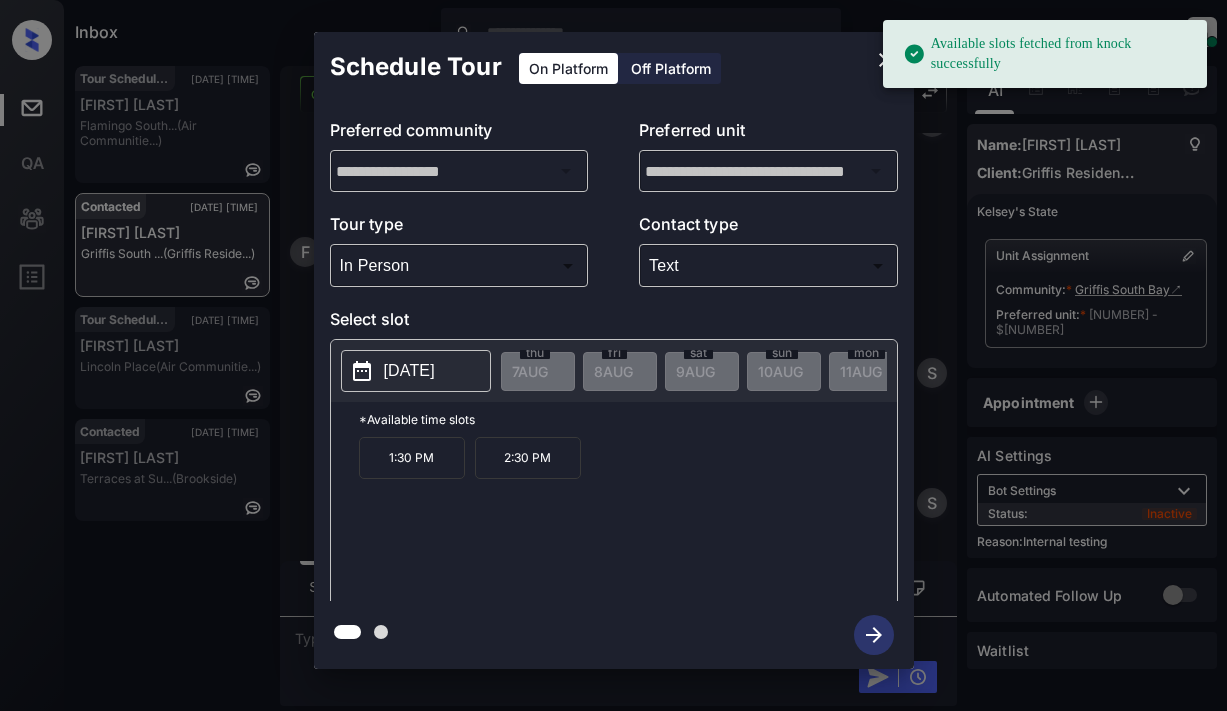 click on "[DATE]" at bounding box center (409, 371) 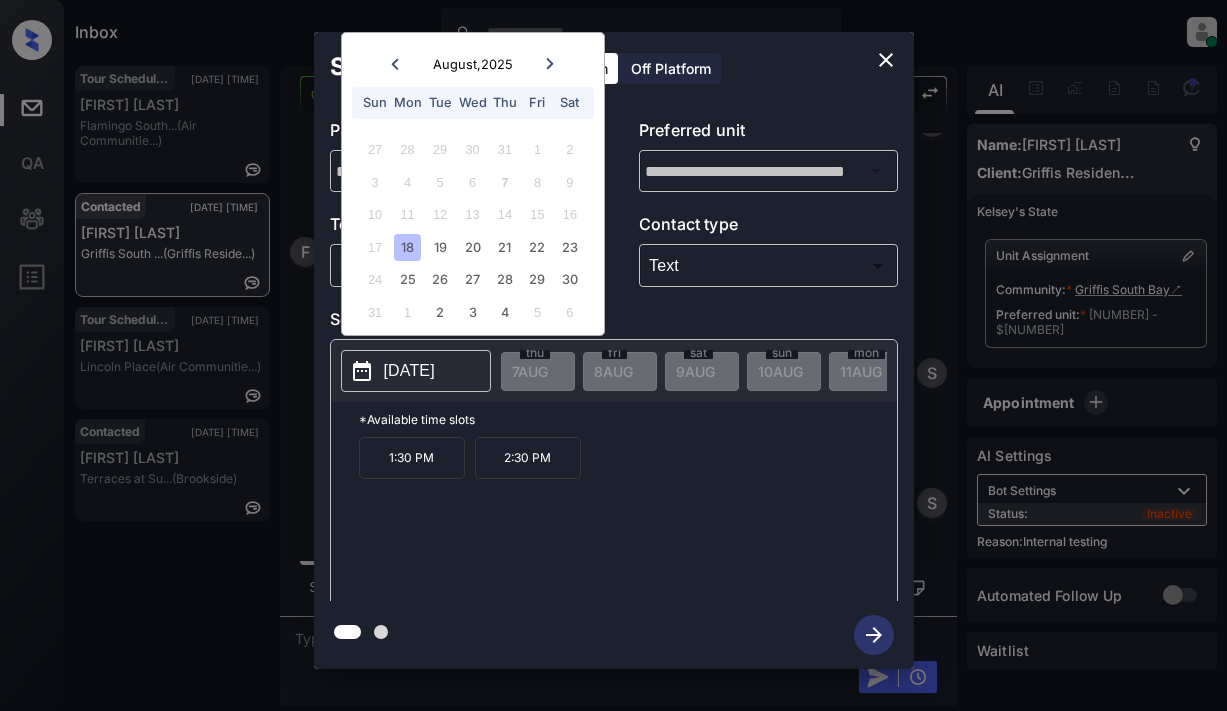 click on "18" at bounding box center (407, 247) 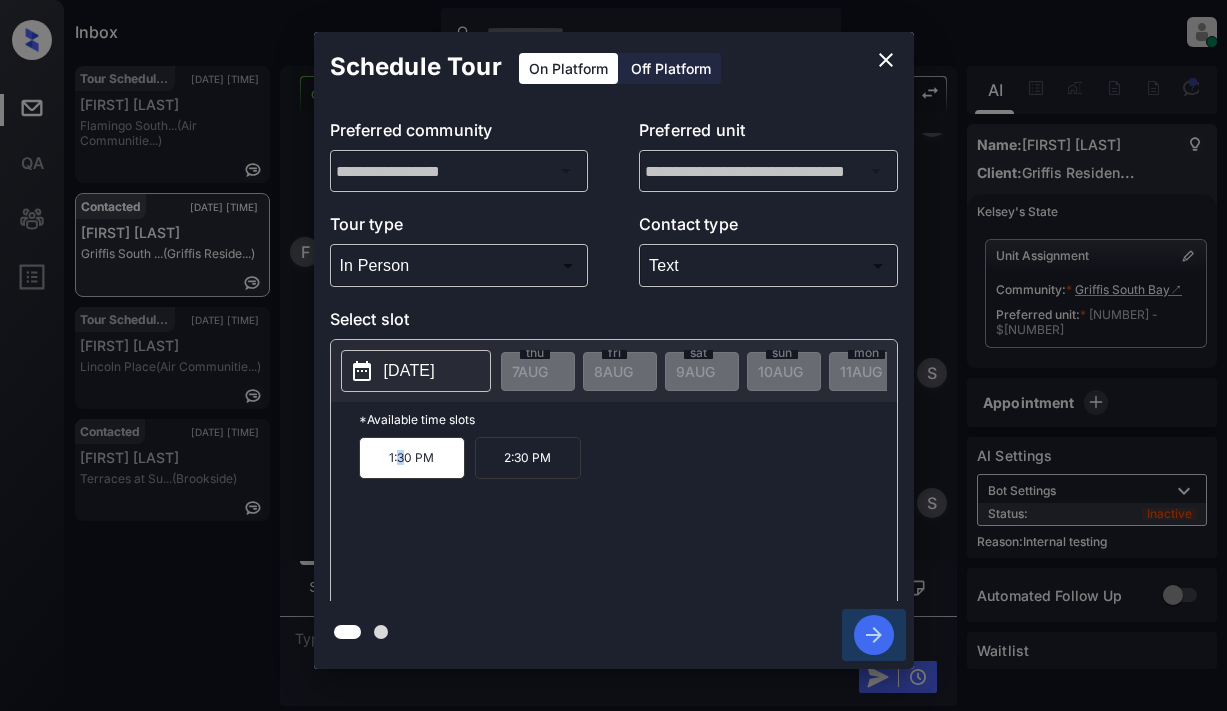 click at bounding box center [874, 635] 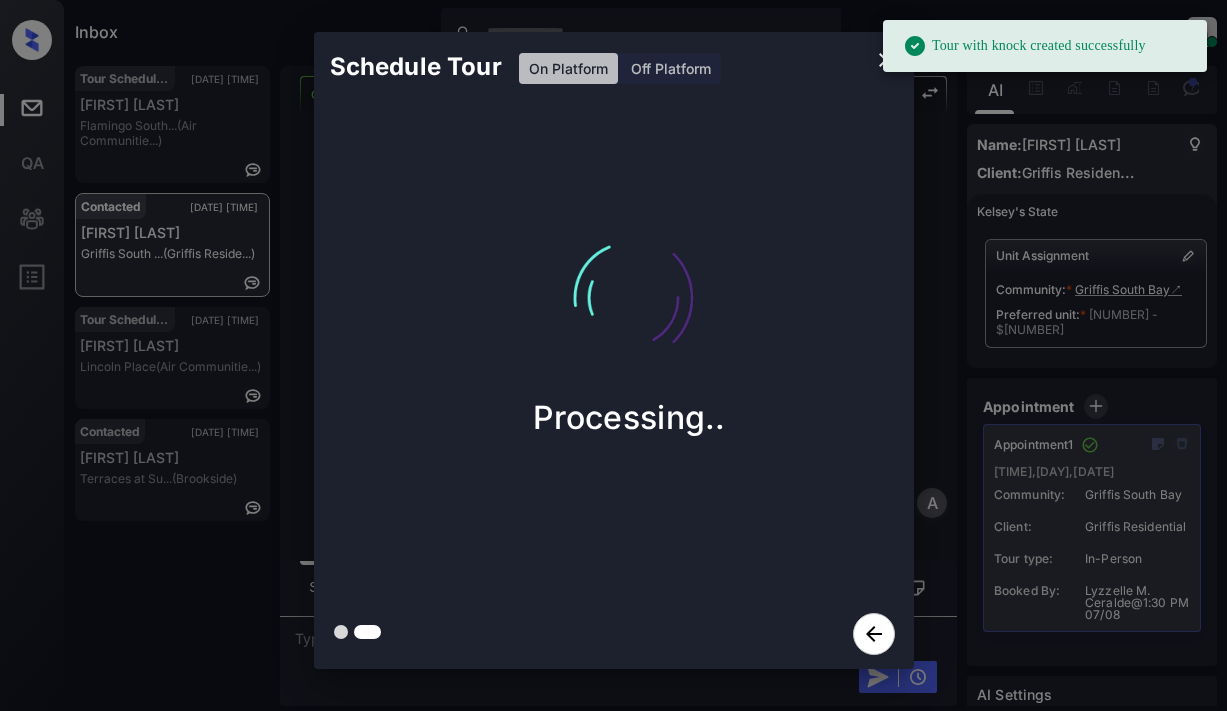 scroll, scrollTop: 11895, scrollLeft: 0, axis: vertical 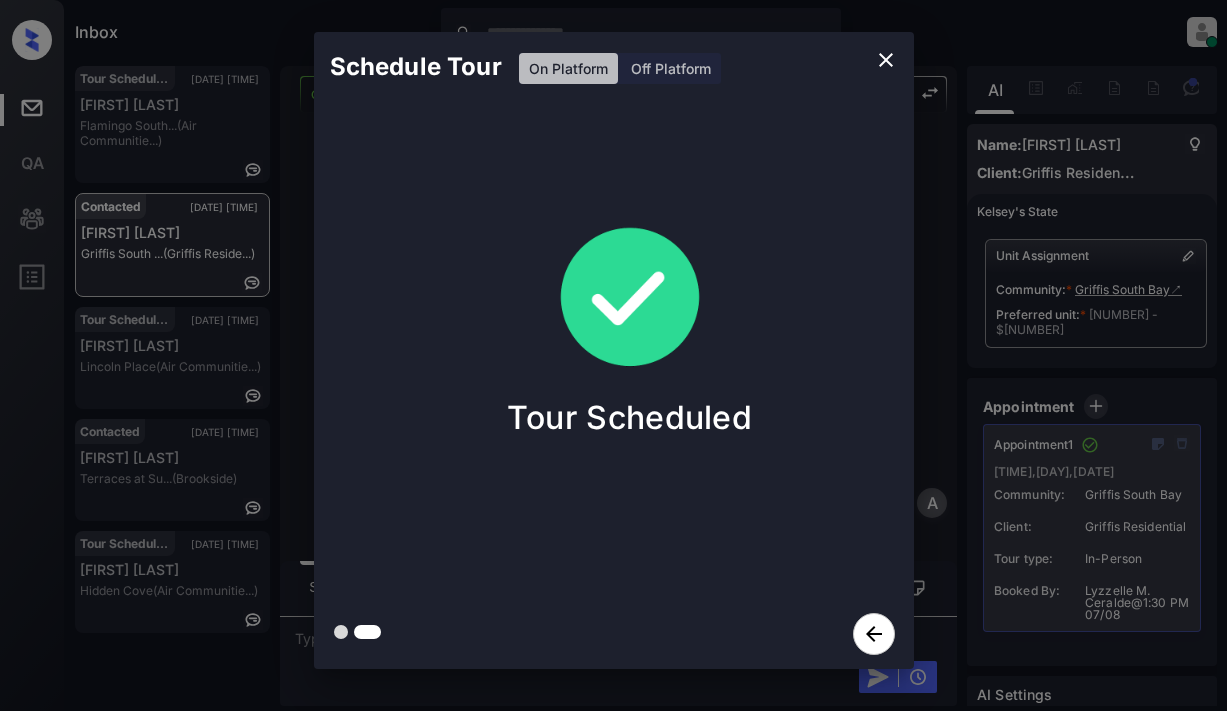 click 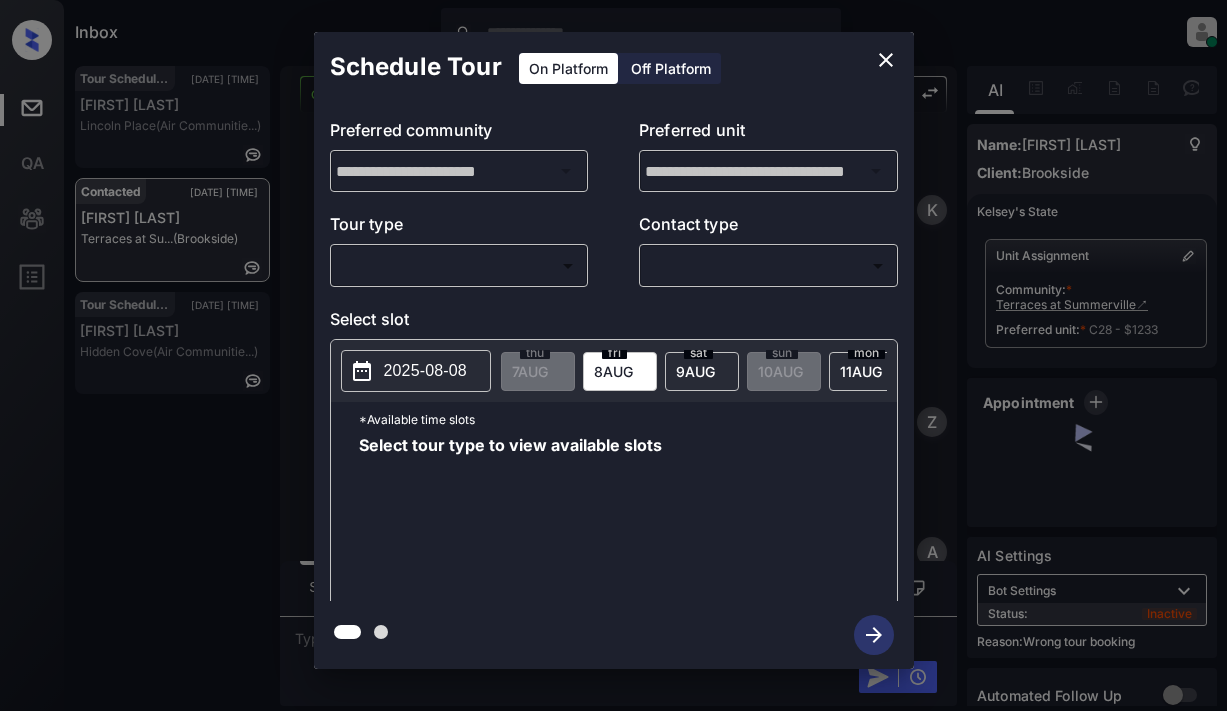 scroll, scrollTop: 0, scrollLeft: 0, axis: both 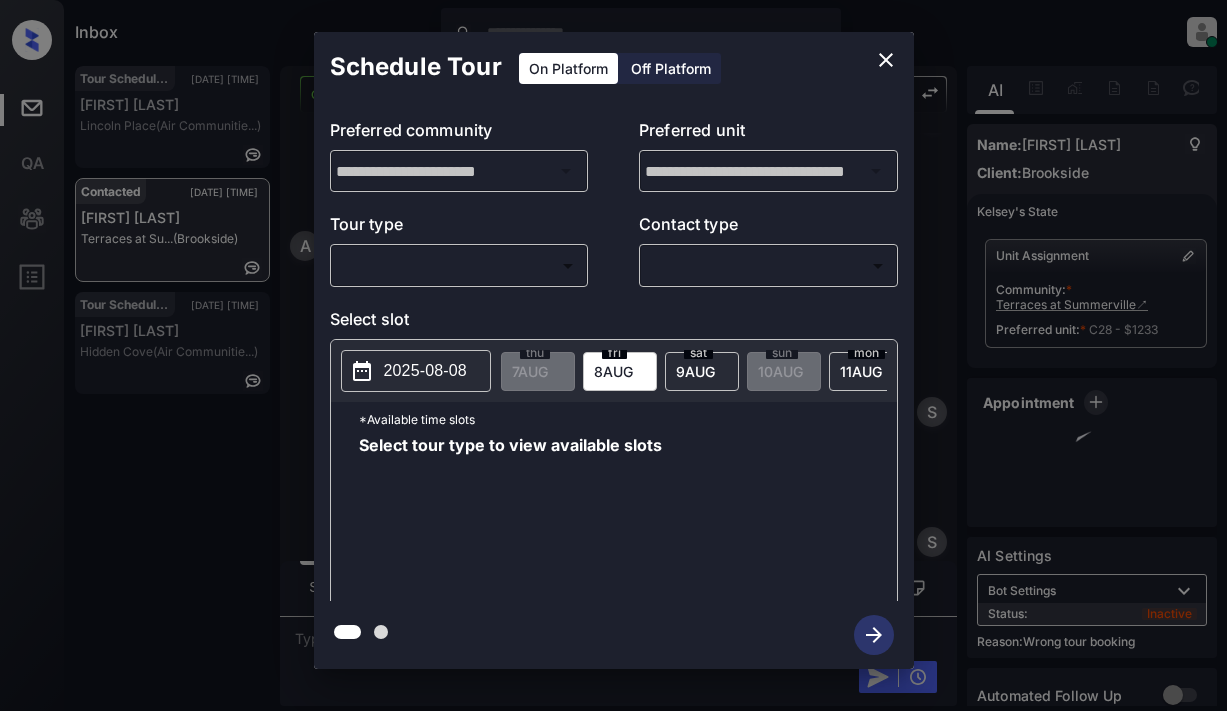 click on "Inbox Lyzzelle M. Ceralde Online Set yourself   offline Set yourself   on break Profile Switch to  light  mode Sign out Tour Scheduled Aug-07 01:22 pm   Andreas Bech Lincoln Place  (Air Communitie...) Contacted Aug-07 01:23 pm   Aimee Darley Terraces at Su...  (Brookside) Tour Scheduled Aug-07 01:29 pm   Valerie Gopiao Hidden Cove  (Air Communitie...) Contacted Lost Lead Sentiment: Angry Upon sliding the acknowledgement:  Lead will move to lost stage. * ​ SMS and call option will be set to opt out. AFM will be turned off for the lead. Kelsey New Message Kelsey Notes Note: <a href="https://conversation.getzuma.com/688c3ba150ef4356d8bedc6e">https://conversation.getzuma.com/688c3ba150ef4356d8bedc6e</a> - Paste this link into your browser to view Kelsey’s conversation with the prospect Jul 31, 2025 08:59 pm  Sync'd w  entrata K New Message Zuma Lead transferred to leasing agent: kelsey Jul 31, 2025 08:59 pm  Sync'd w  entrata Z New Message Agent Lead created via emailParser in Inbound stage. A New Message A A" at bounding box center (613, 355) 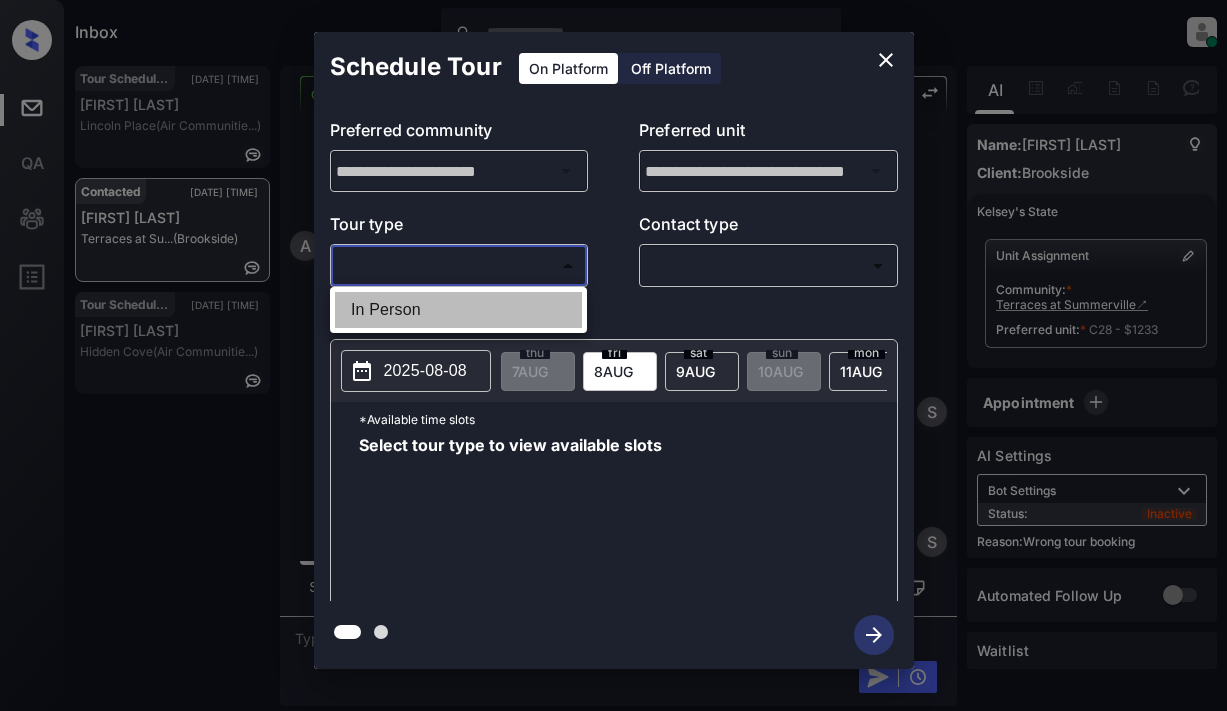 click on "In Person" at bounding box center (458, 310) 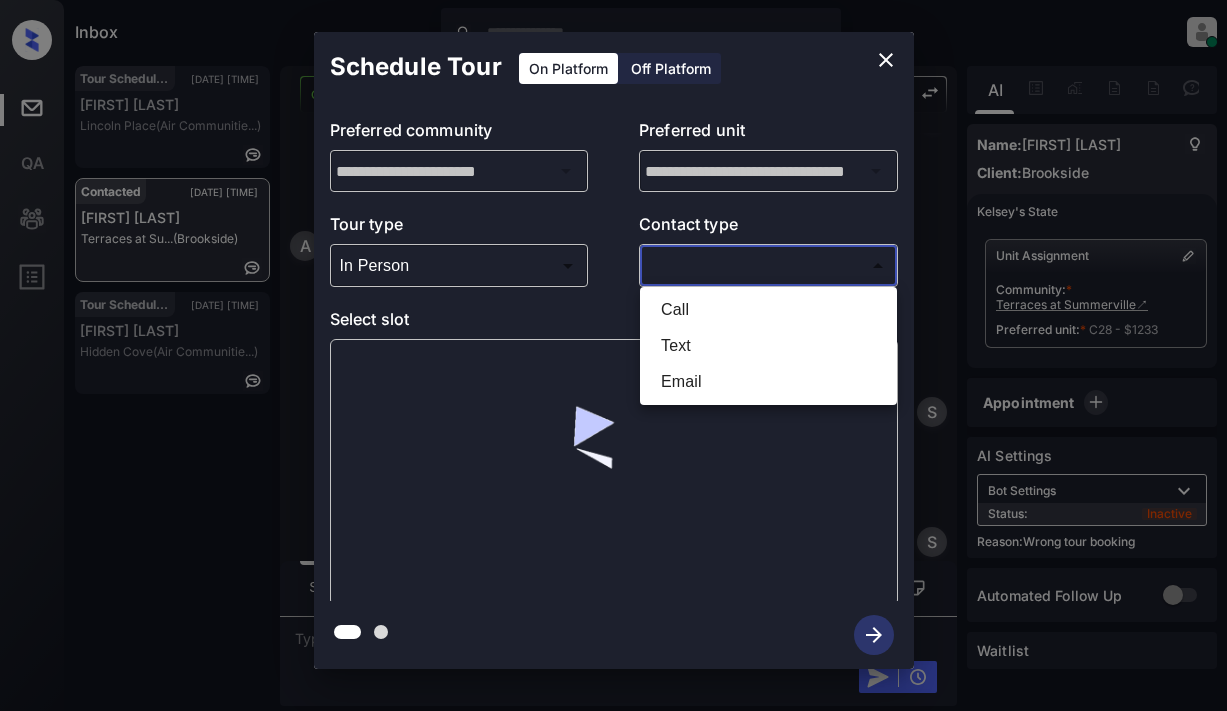 click on "Inbox Lyzzelle M. Ceralde Online Set yourself   offline Set yourself   on break Profile Switch to  light  mode Sign out Tour Scheduled Aug-07 01:22 pm   Andreas Bech Lincoln Place  (Air Communitie...) Contacted Aug-07 01:23 pm   Aimee Darley Terraces at Su...  (Brookside) Tour Scheduled Aug-07 01:29 pm   Valerie Gopiao Hidden Cove  (Air Communitie...) Contacted Lost Lead Sentiment: Angry Upon sliding the acknowledgement:  Lead will move to lost stage. * ​ SMS and call option will be set to opt out. AFM will be turned off for the lead. Kelsey New Message Kelsey Notes Note: <a href="https://conversation.getzuma.com/688c3ba150ef4356d8bedc6e">https://conversation.getzuma.com/688c3ba150ef4356d8bedc6e</a> - Paste this link into your browser to view Kelsey’s conversation with the prospect Jul 31, 2025 08:59 pm  Sync'd w  entrata K New Message Zuma Lead transferred to leasing agent: kelsey Jul 31, 2025 08:59 pm  Sync'd w  entrata Z New Message Agent Lead created via emailParser in Inbound stage. A New Message A A" at bounding box center [613, 355] 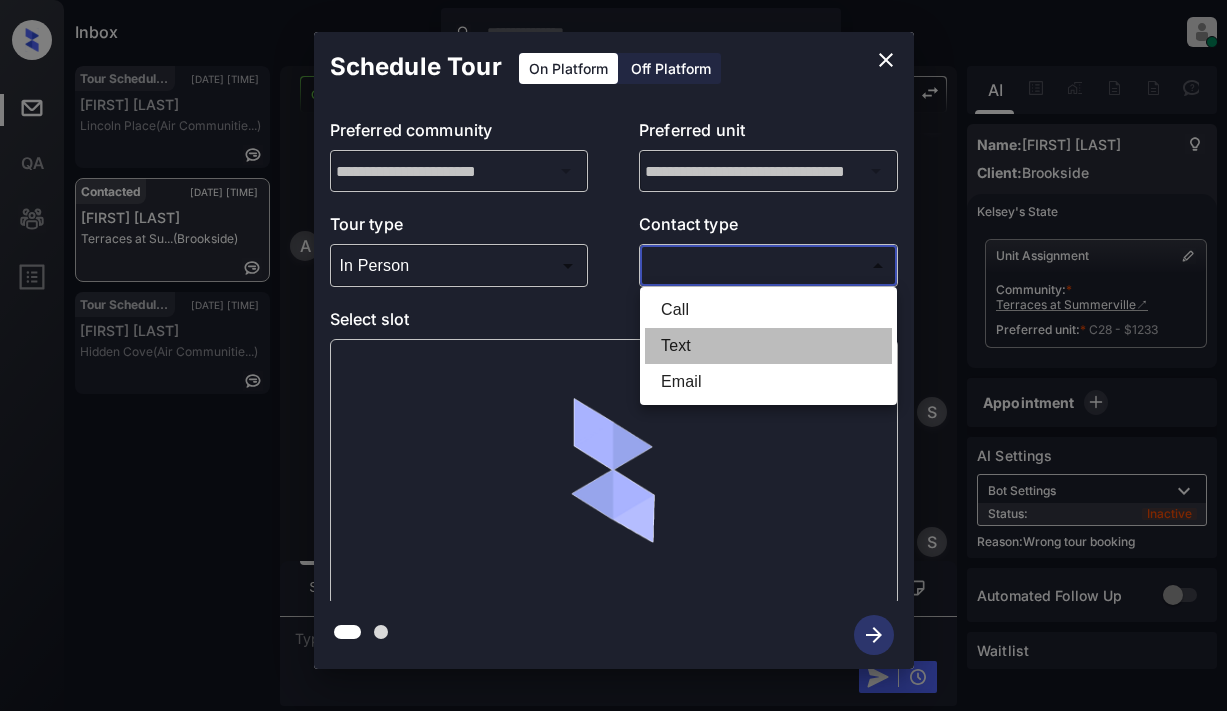 click on "Text" at bounding box center [768, 346] 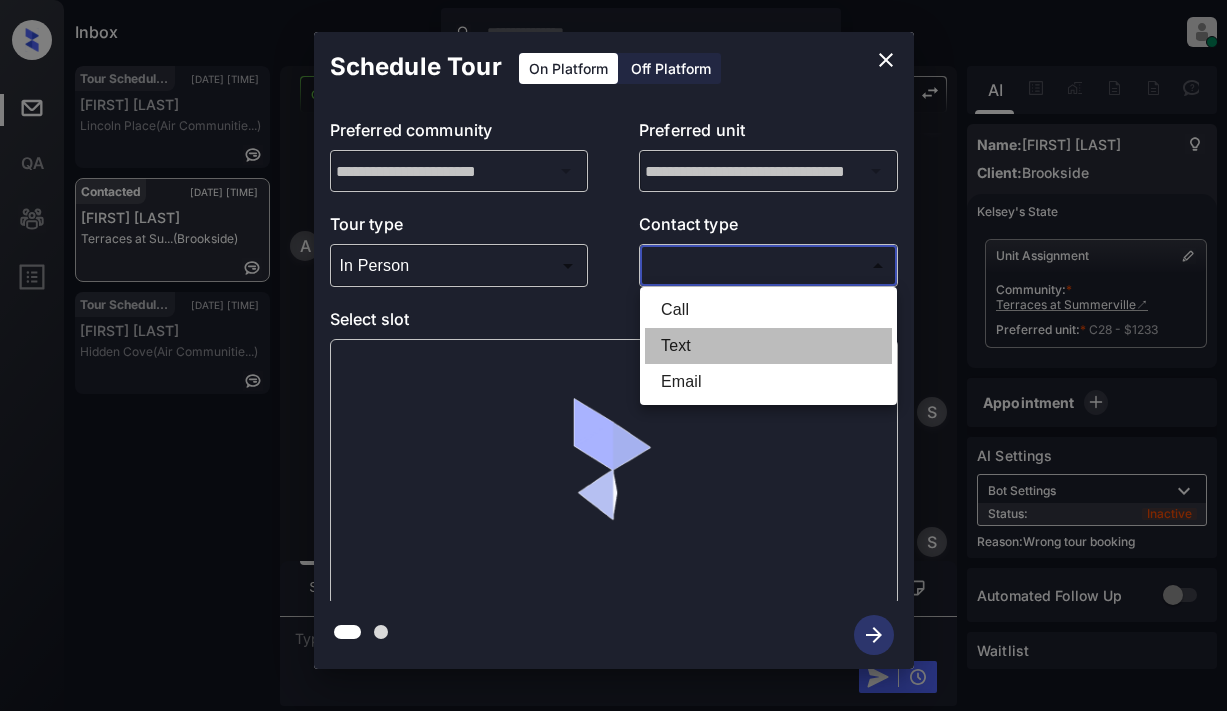 type on "****" 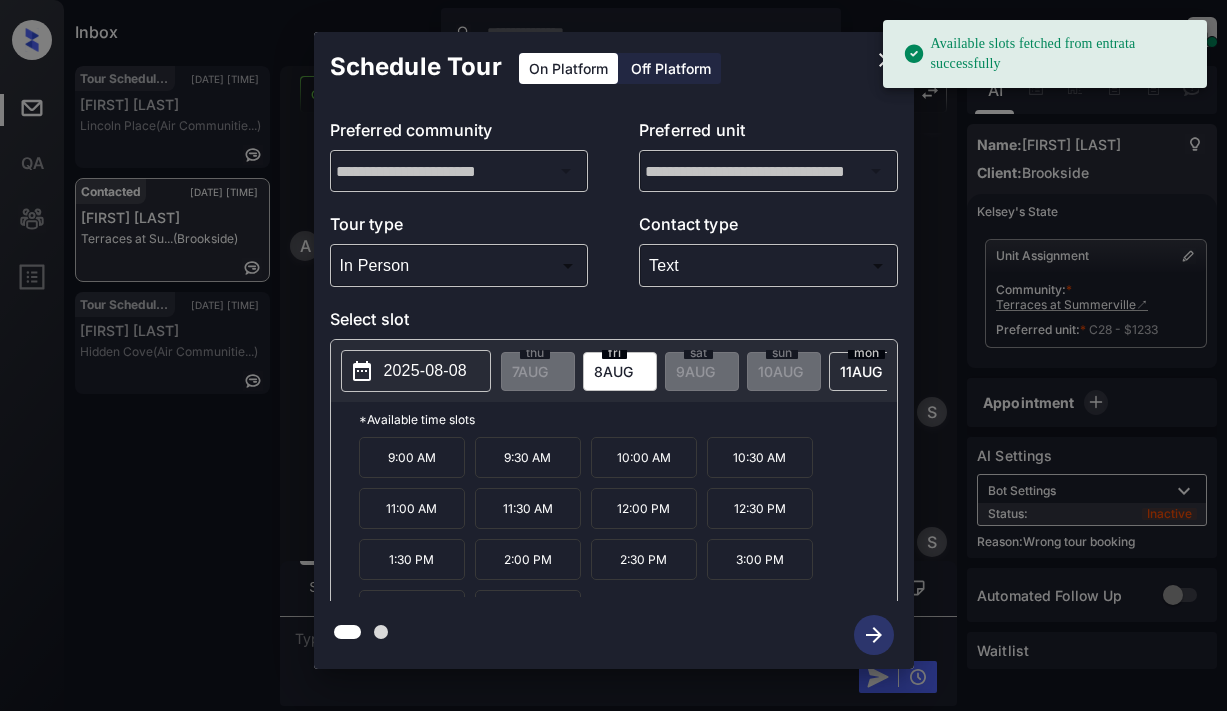 click on "2025-08-08" at bounding box center [425, 371] 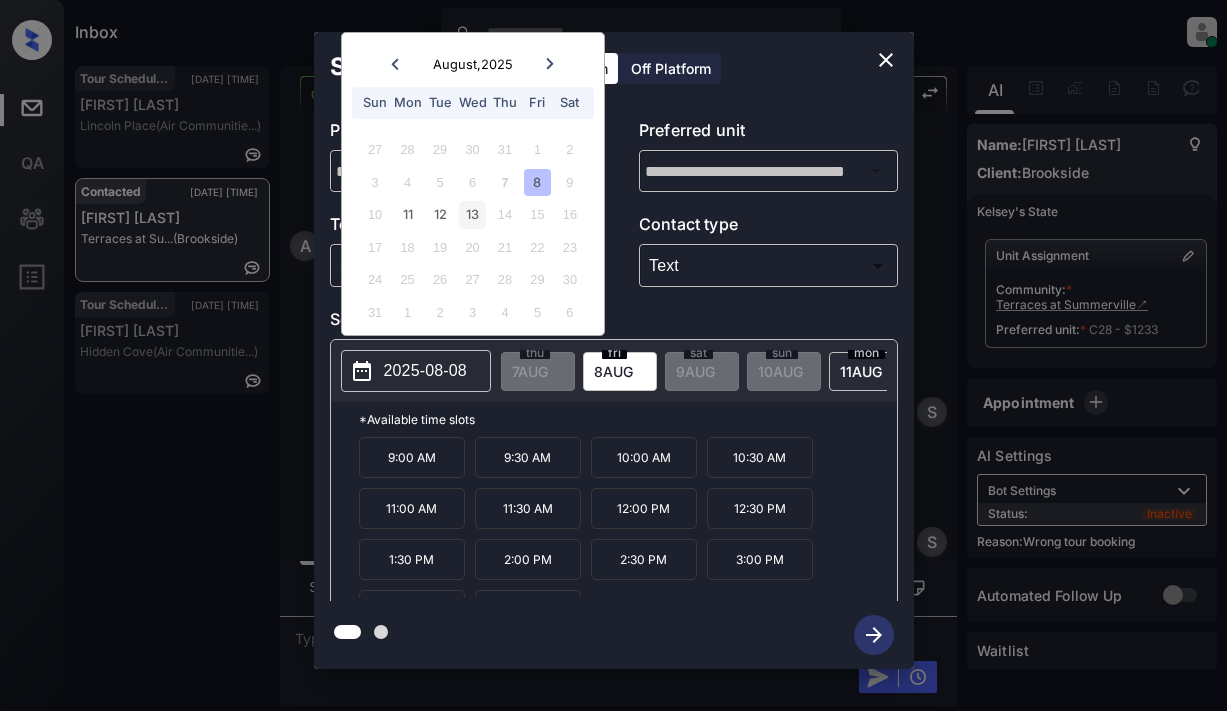 click on "13" at bounding box center [472, 214] 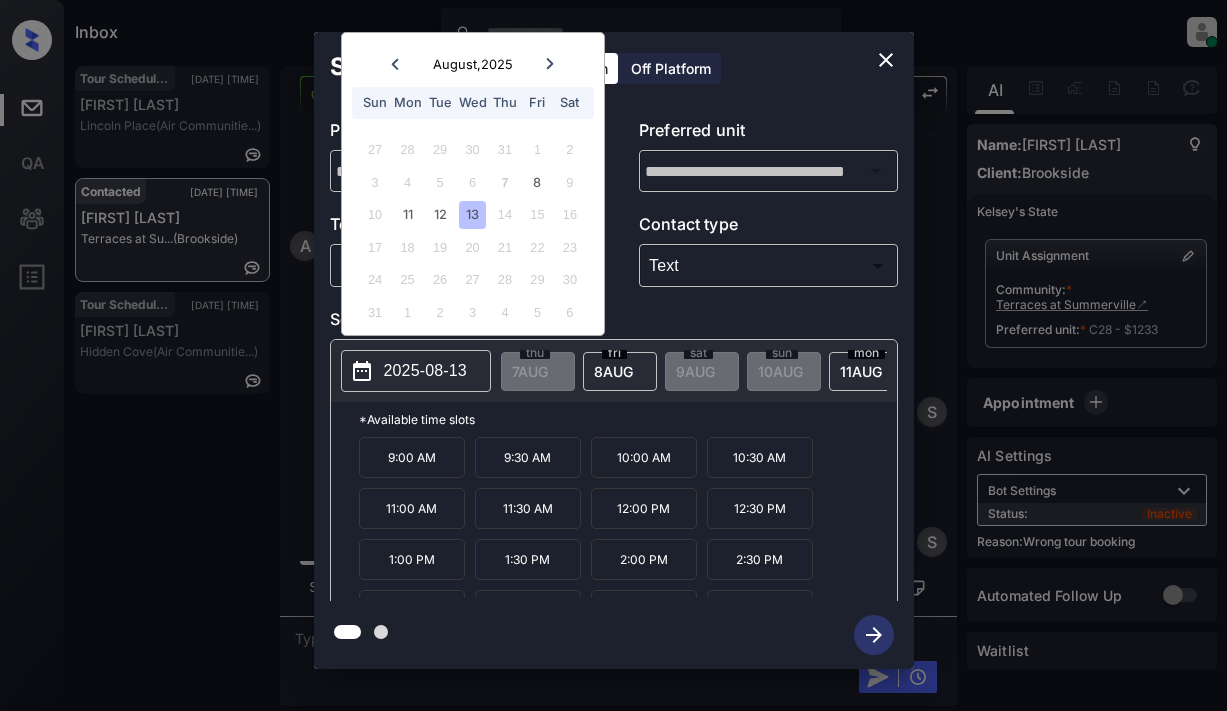 click 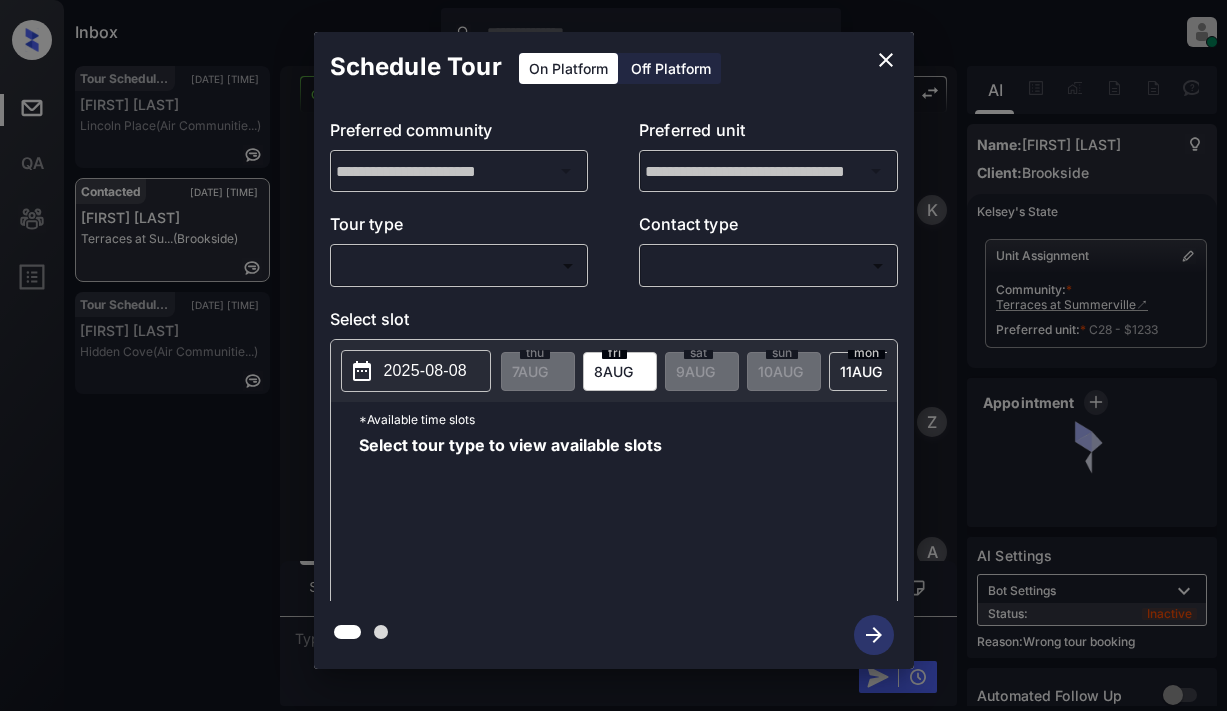 scroll, scrollTop: 0, scrollLeft: 0, axis: both 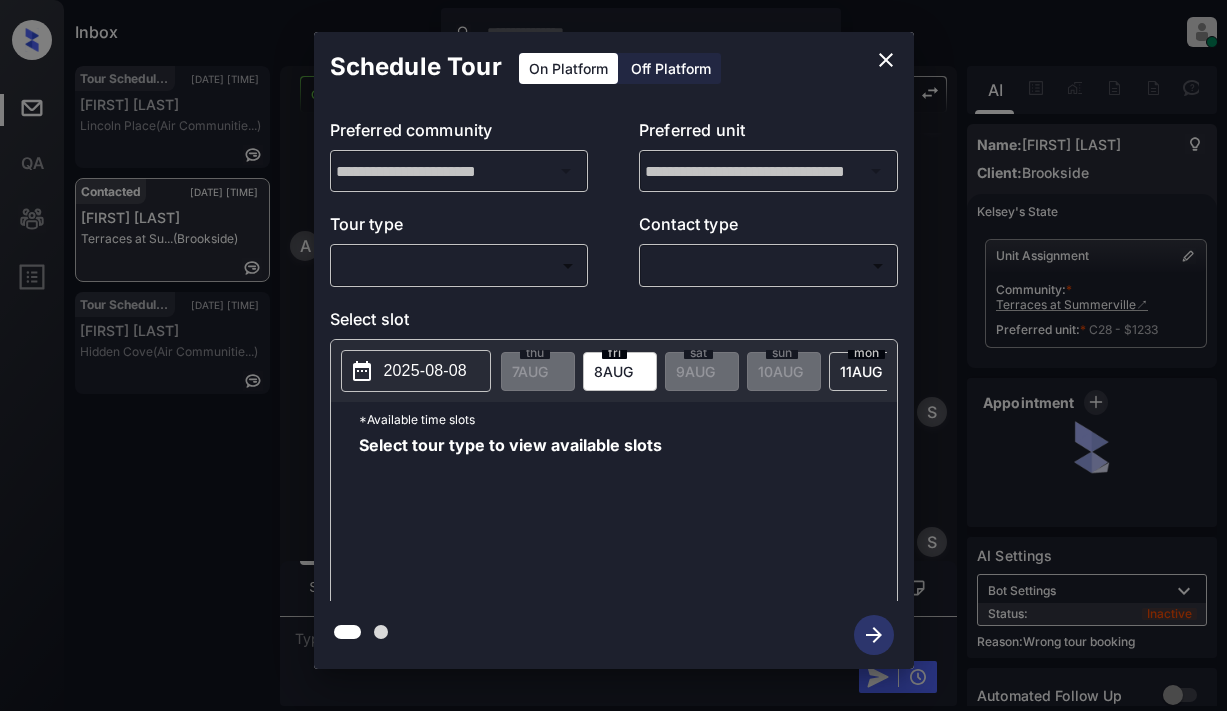 click on "Inbox [FIRST] [LAST] Online Set yourself   offline Set yourself   on break Profile Switch to  light  mode Sign out Tour Scheduled Aug-[DAY] [TIME]   [FIRST] [LAST] ([COMPANY]...) Contacted Aug-[DAY] [TIME]   [FIRST] [LAST] ([COMPANY]...) Tour Scheduled Aug-[DAY] [TIME]   [FIRST] [LAST] ([COMPANY]...) Contacted Lost Lead Sentiment: Angry Upon sliding the acknowledgement:  Lead will move to lost stage. * ​ SMS and call option will be set to opt out. AFM will be turned off for the lead. [FIRST] New Message [FIRST] Notes Note: https://conversation.getzuma.com/688c3ba150ef4356d8bedc6e - Paste this link into your browser to view [FIRST]’s conversation with the prospect [DATE] [TIME]  Sync'd w  entrata [FIRST] New Message Zuma Lead transferred to leasing agent: [FIRST] [DATE] [TIME]  Sync'd w  entrata [FIRST] New Message Agent Lead created via emailParser in Inbound stage. [FIRST] New Message [FIRST] [FIRST]" at bounding box center [613, 355] 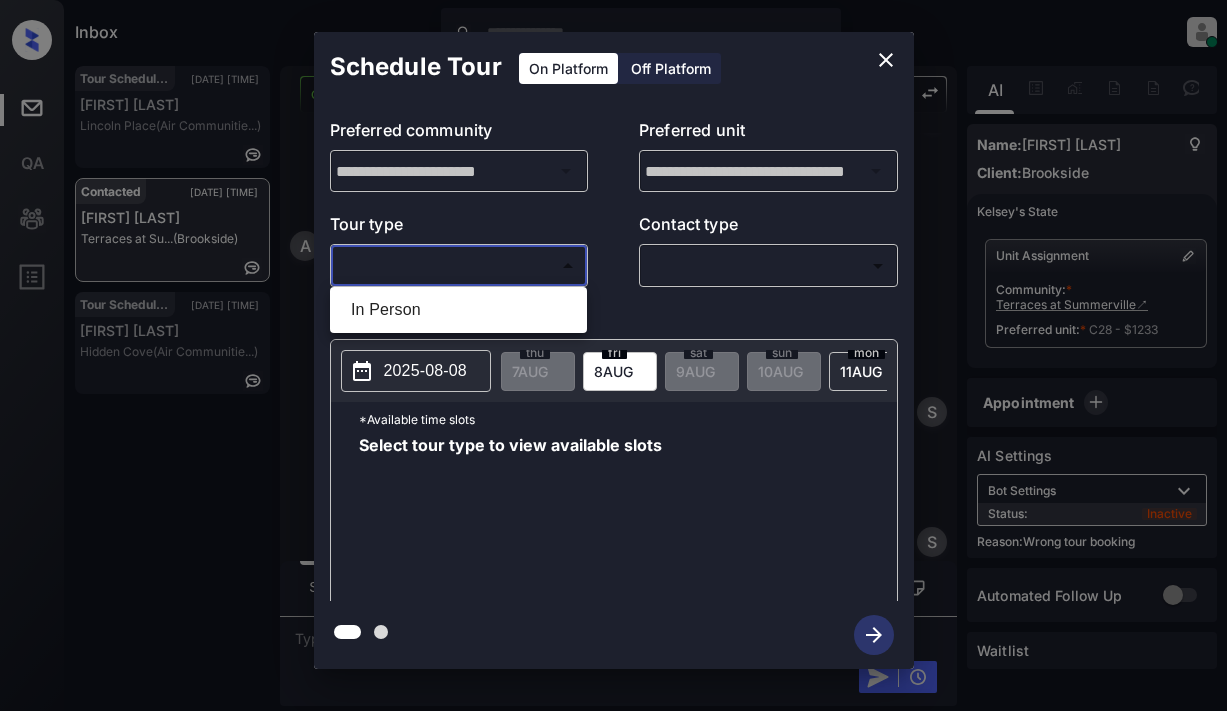 click at bounding box center [613, 355] 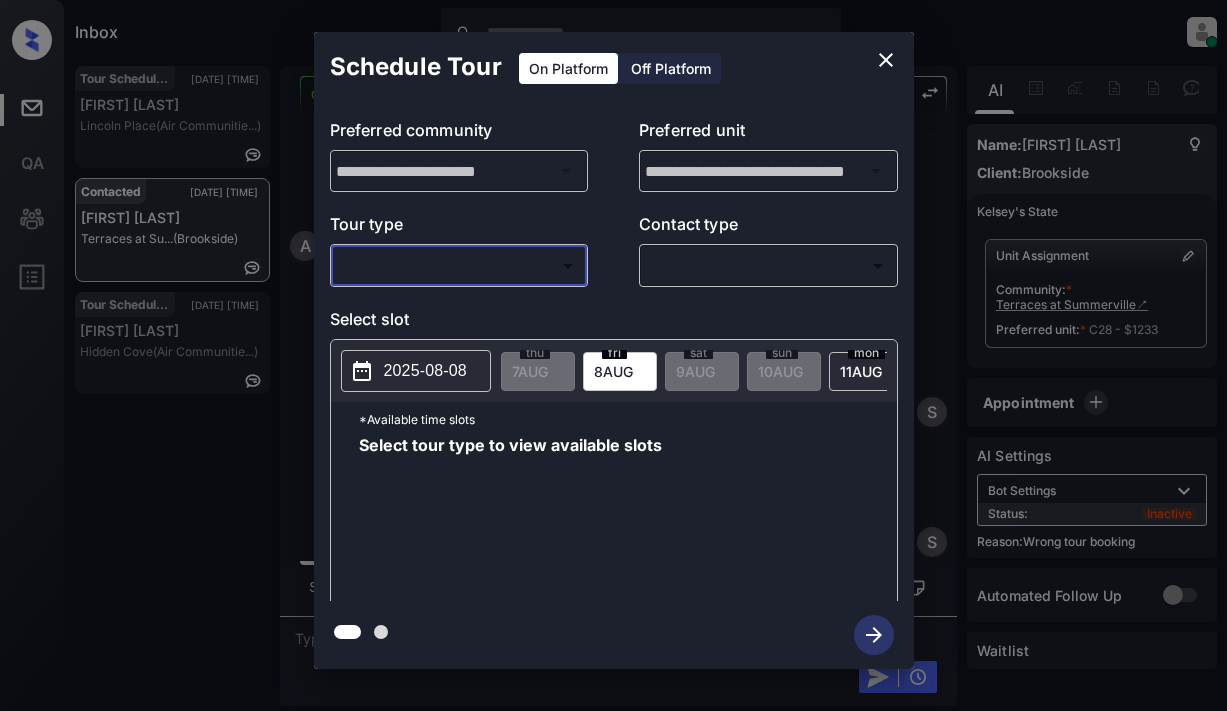 click on "Inbox Lyzzelle M. Ceralde Online Set yourself   offline Set yourself   on break Profile Switch to  light  mode Sign out Tour Scheduled Aug-07 01:22 pm   Andreas Bech Lincoln Place  (Air Communitie...) Contacted Aug-07 01:23 pm   Aimee Darley Terraces at Su...  (Brookside) Tour Scheduled Aug-07 01:29 pm   Valerie Gopiao Hidden Cove  (Air Communitie...) Contacted Lost Lead Sentiment: Angry Upon sliding the acknowledgement:  Lead will move to lost stage. * ​ SMS and call option will be set to opt out. AFM will be turned off for the lead. Kelsey New Message Kelsey Notes Note: <a href="https://conversation.getzuma.com/688c3ba150ef4356d8bedc6e">https://conversation.getzuma.com/688c3ba150ef4356d8bedc6e</a> - Paste this link into your browser to view Kelsey’s conversation with the prospect Jul 31, 2025 08:59 pm  Sync'd w  entrata K New Message Zuma Lead transferred to leasing agent: kelsey Jul 31, 2025 08:59 pm  Sync'd w  entrata Z New Message Agent Lead created via emailParser in Inbound stage. A New Message A A" at bounding box center [613, 355] 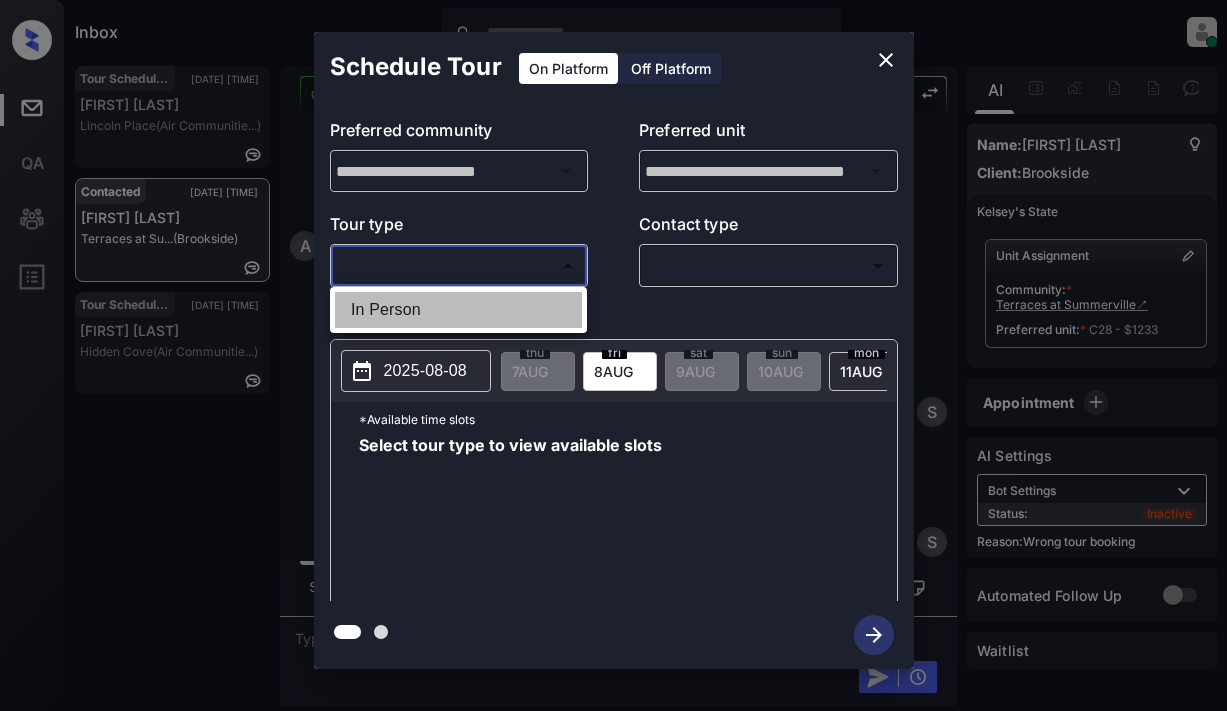 click on "In Person" at bounding box center (458, 310) 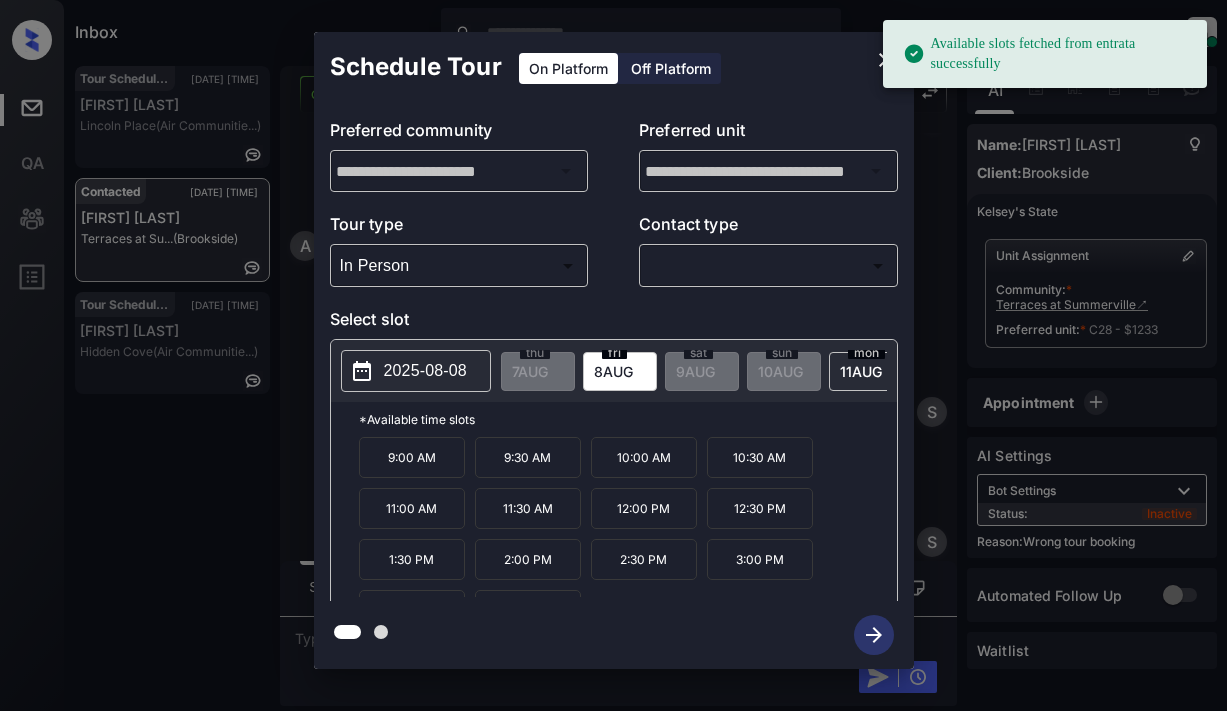 click on "2025-08-08" at bounding box center (425, 371) 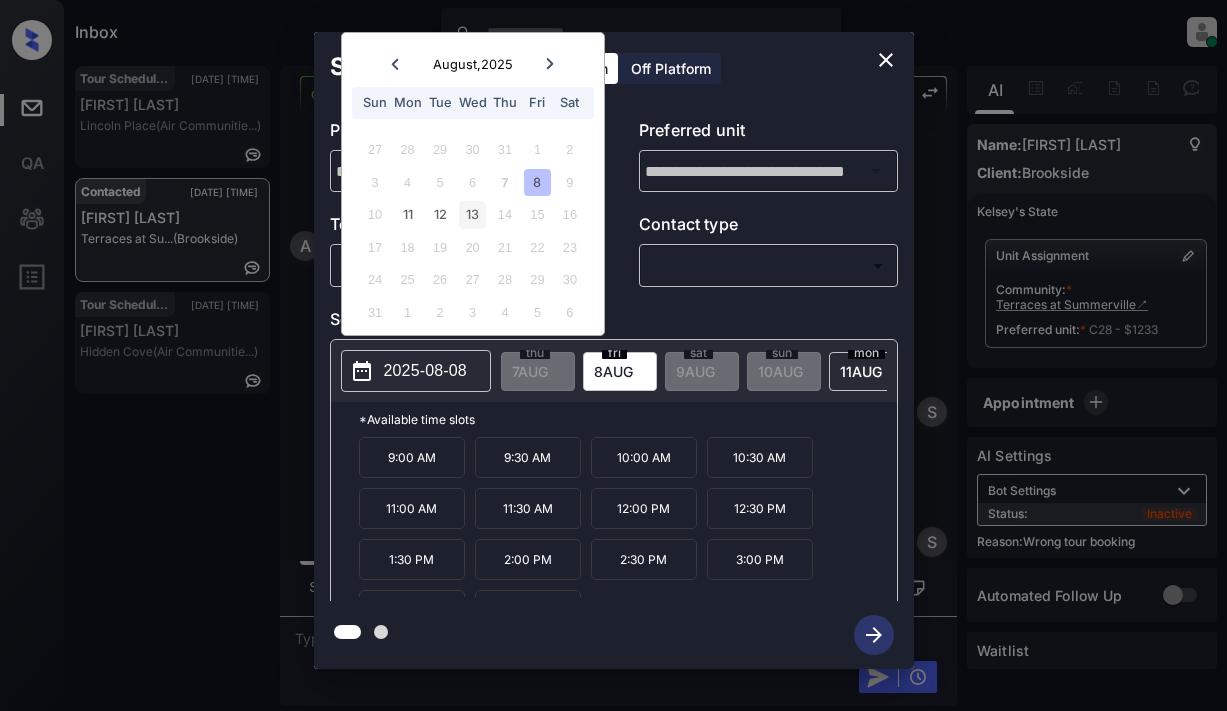 click on "13" at bounding box center (472, 214) 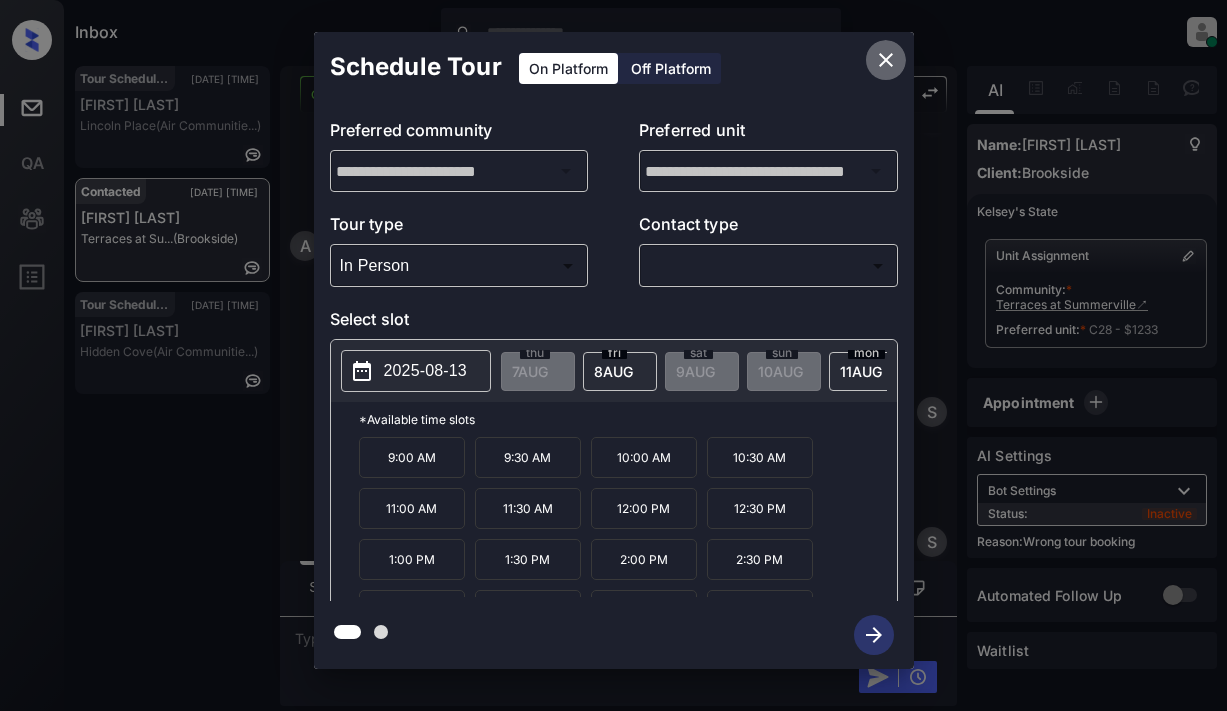 click 